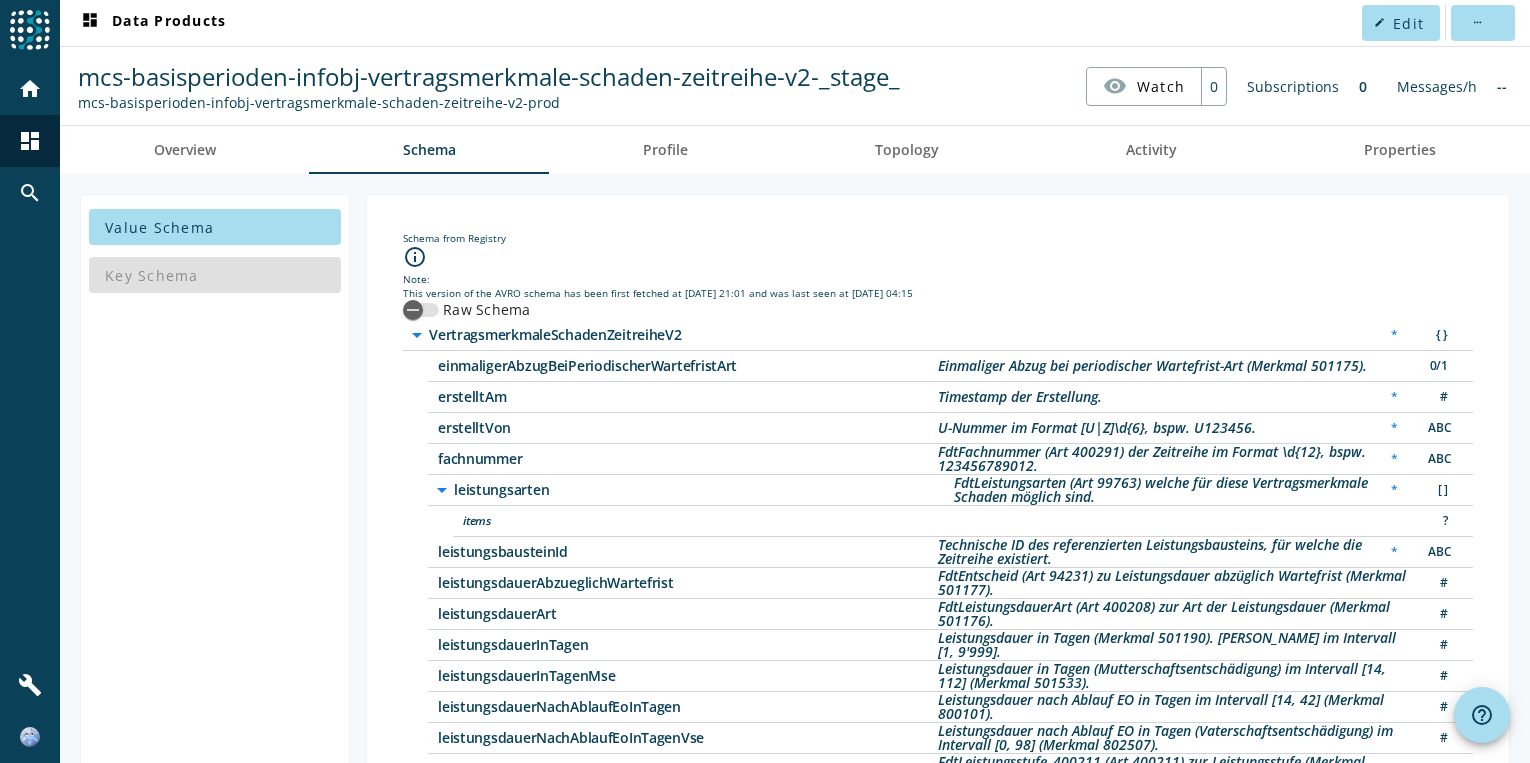scroll, scrollTop: 0, scrollLeft: 0, axis: both 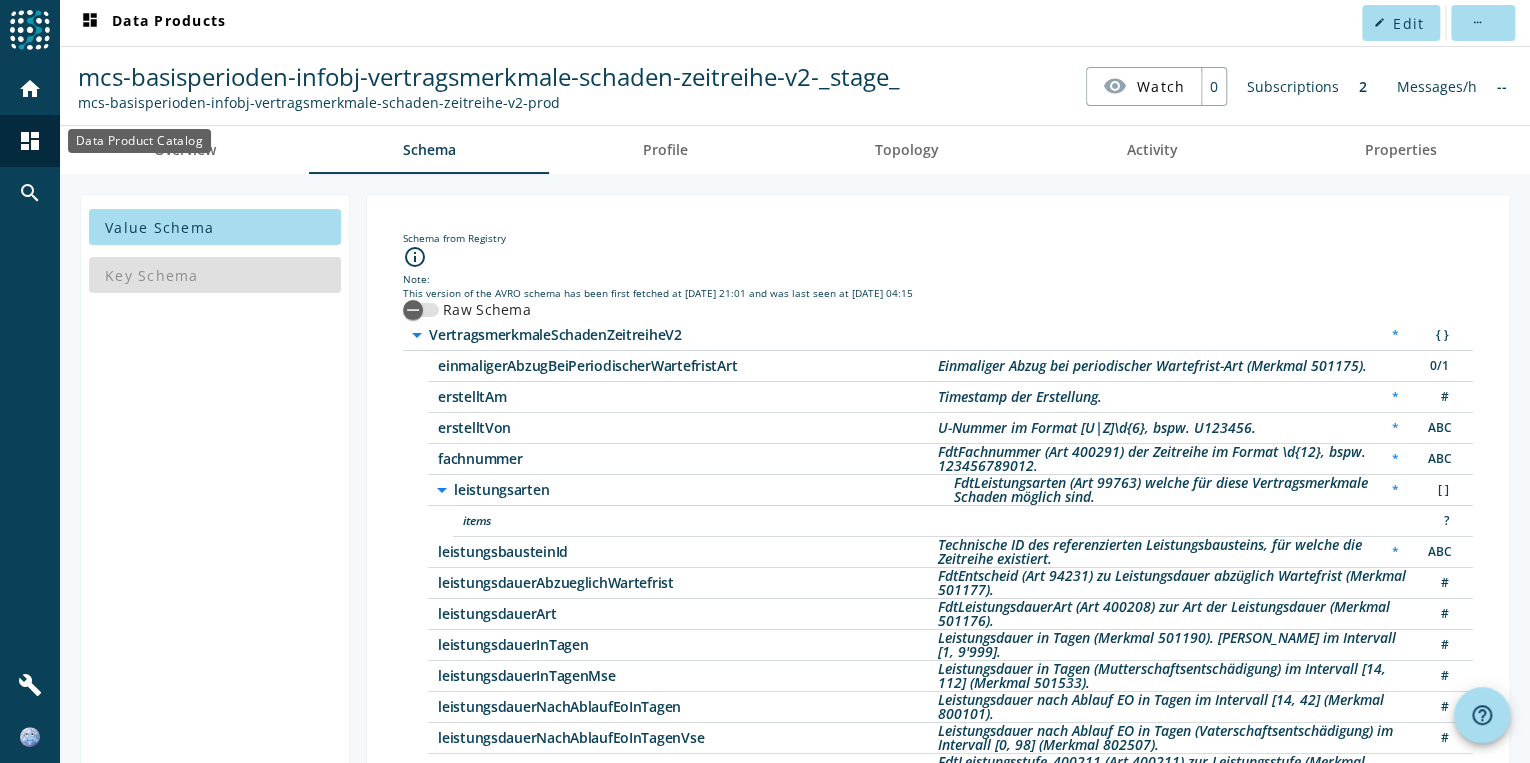 click on "dashboard" 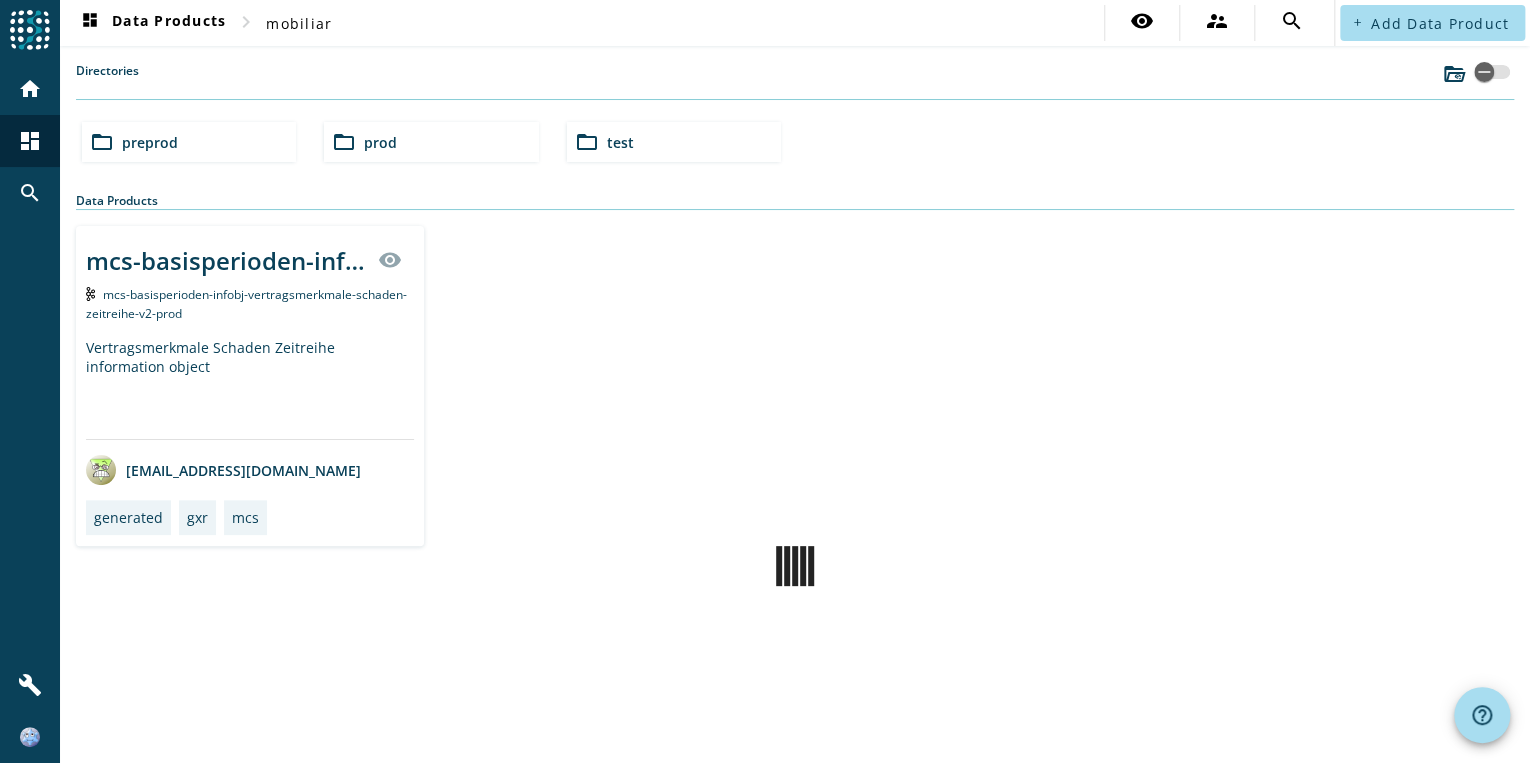 click on "folder_open  preprod" 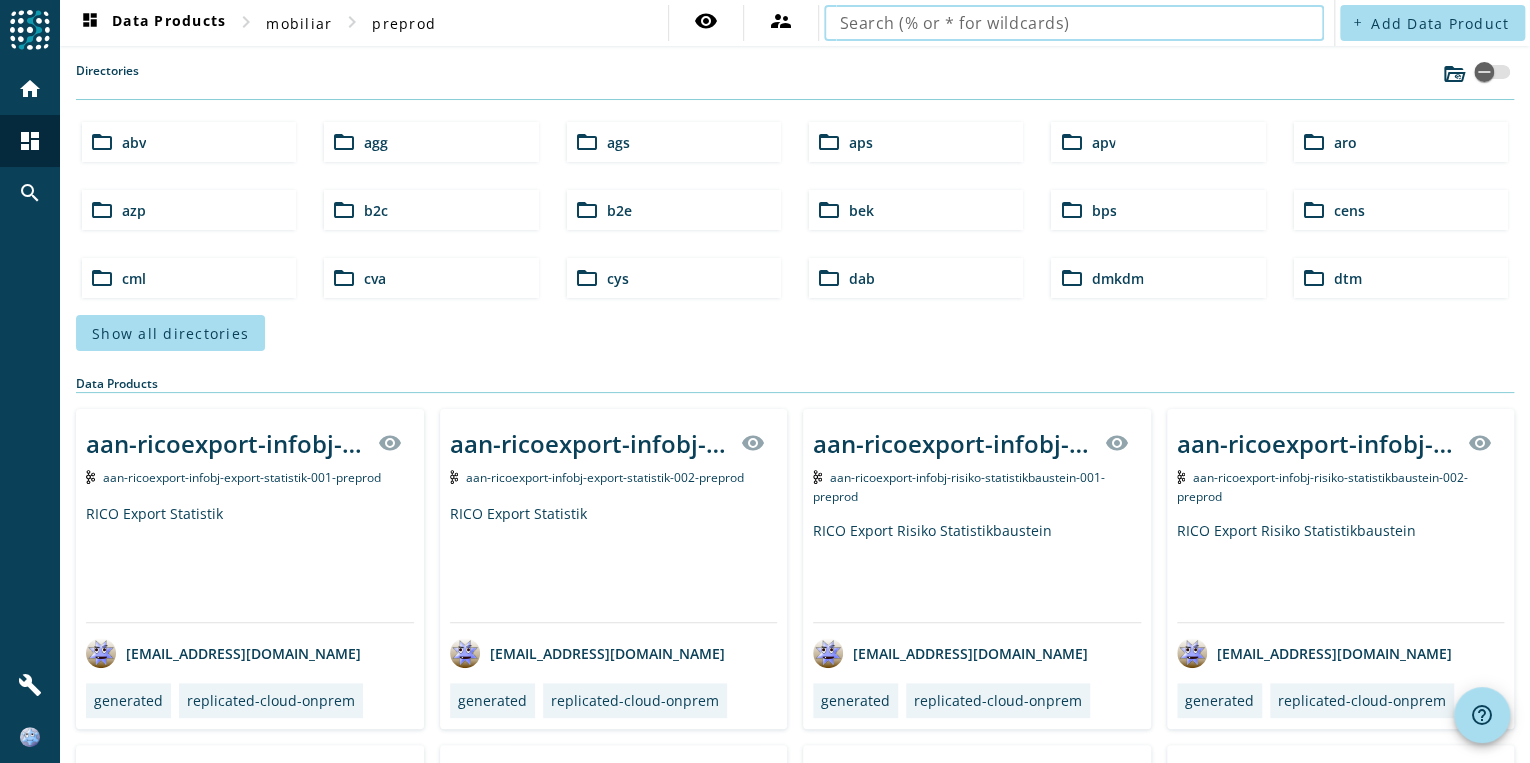 click at bounding box center (1074, 23) 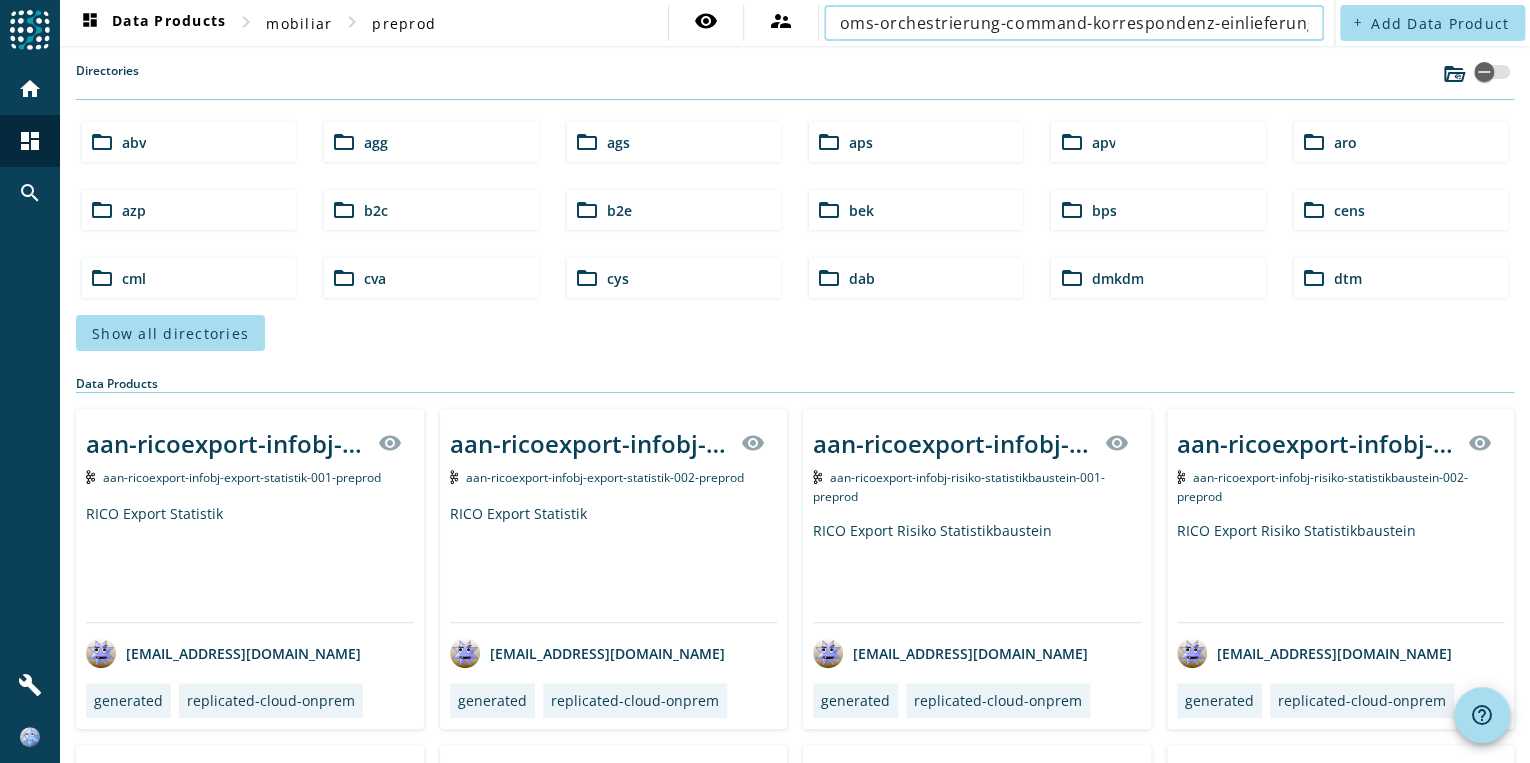 scroll, scrollTop: 0, scrollLeft: 38, axis: horizontal 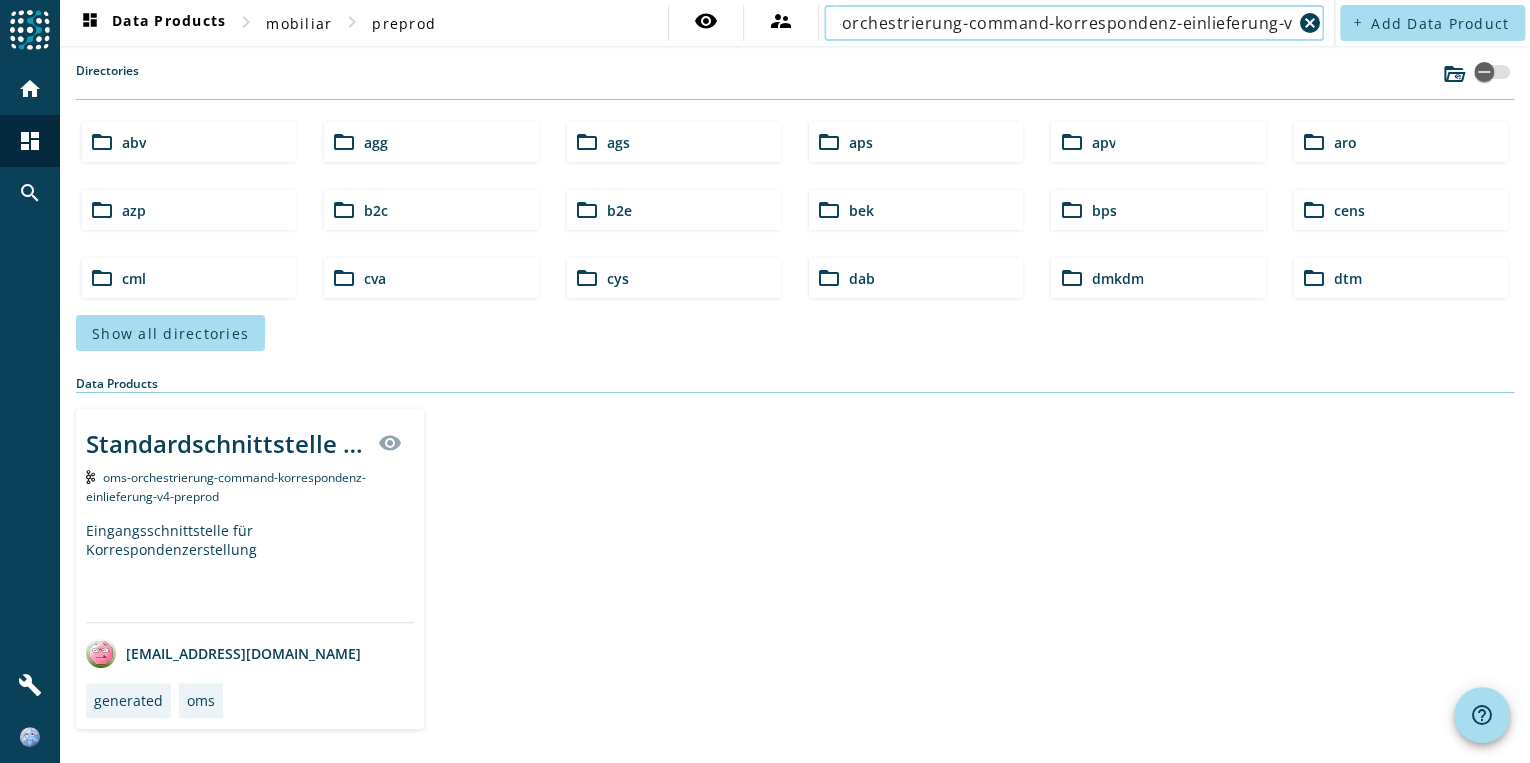 type on "oms-orchestrierung-command-korrespondenz-einlieferung-v4" 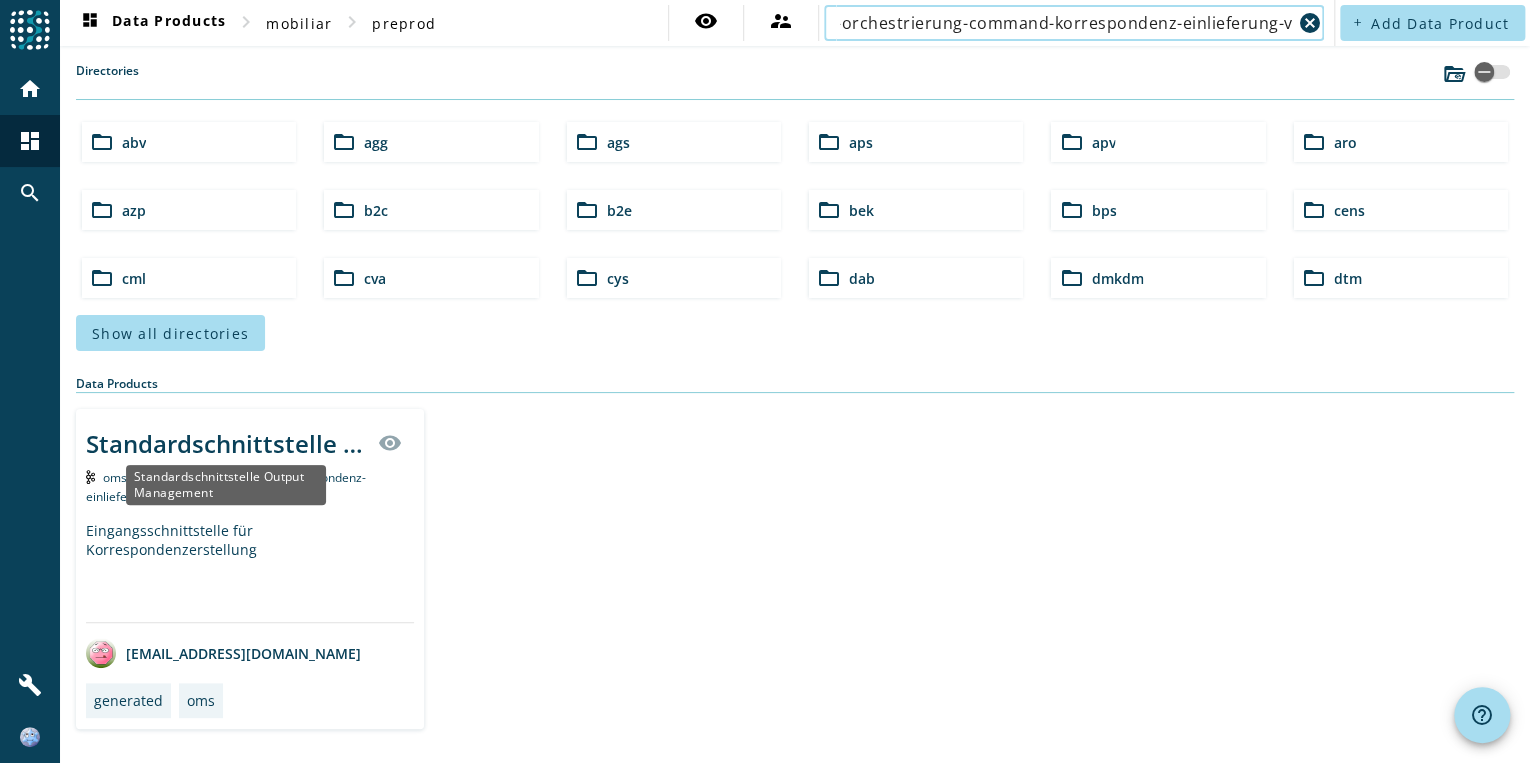 scroll, scrollTop: 0, scrollLeft: 0, axis: both 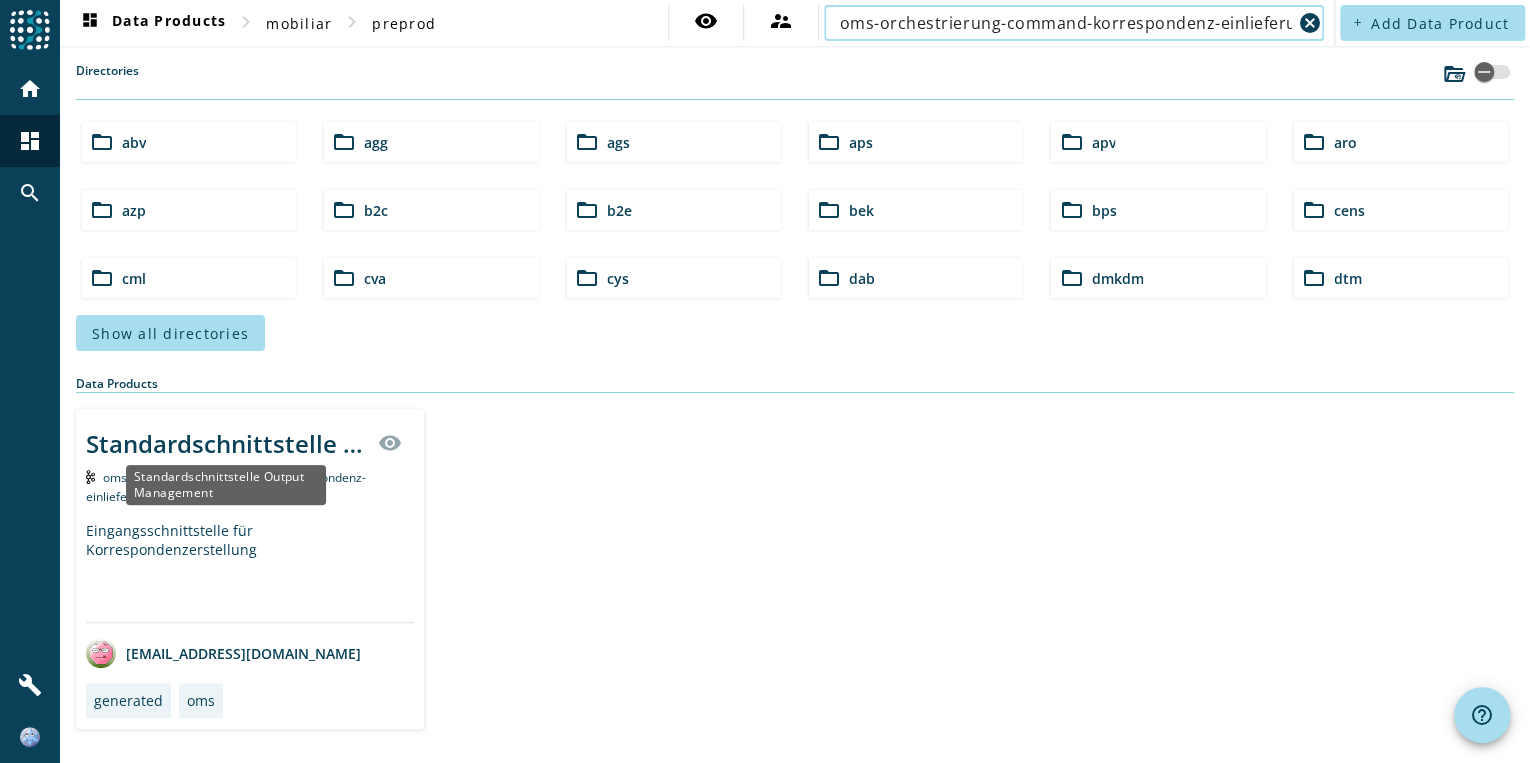 click on "Standardschnittstelle Output Management" 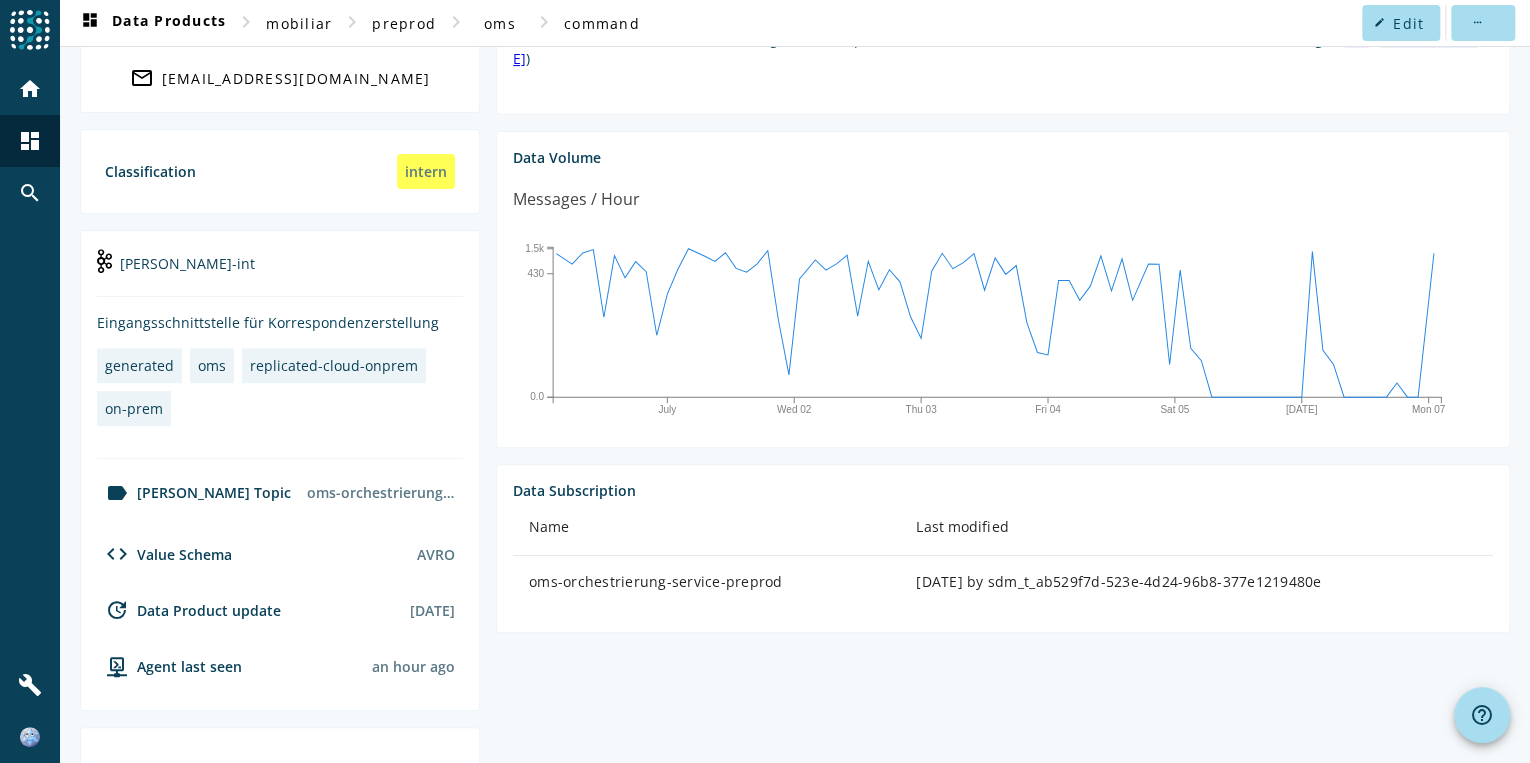 scroll, scrollTop: 4, scrollLeft: 0, axis: vertical 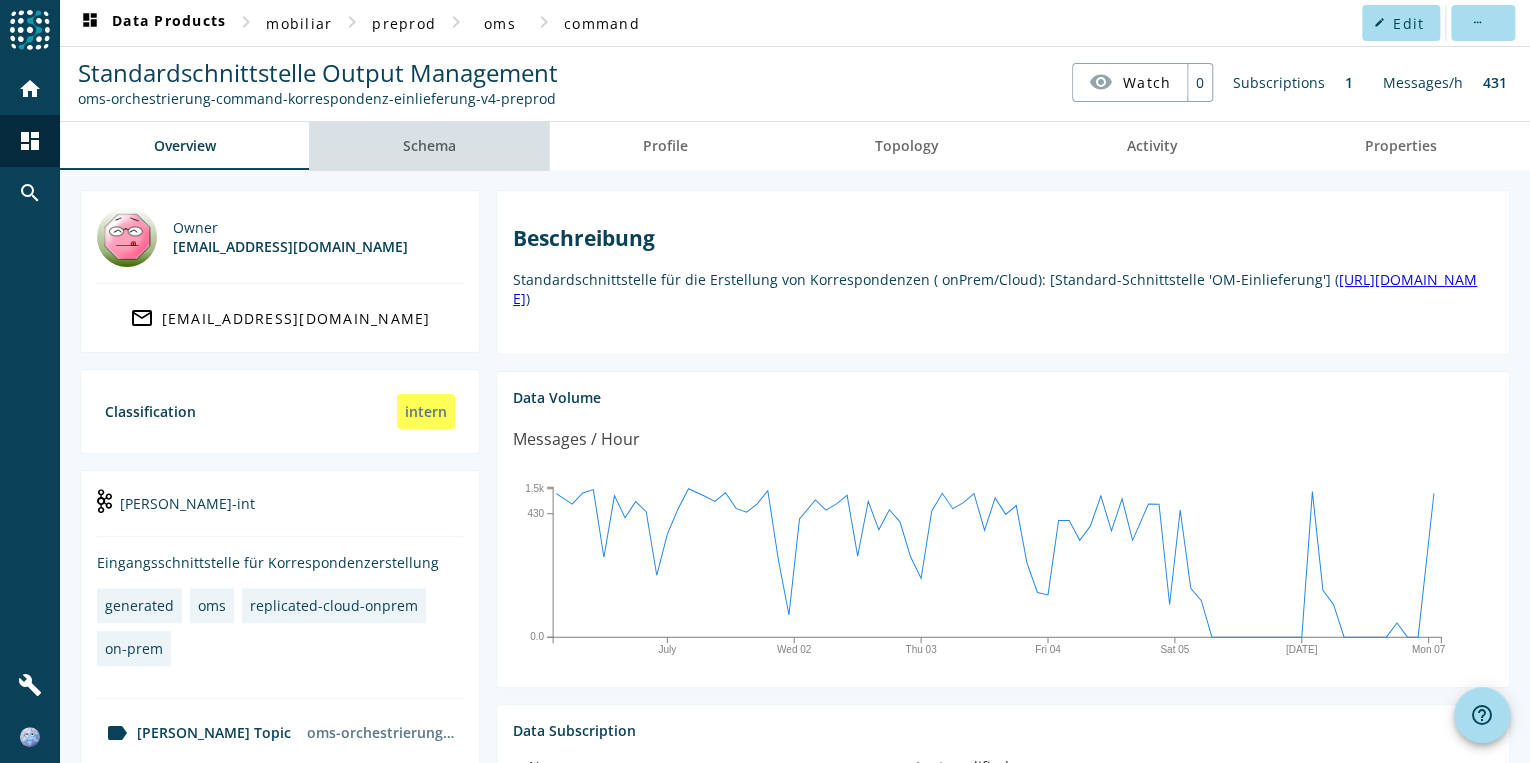 click on "Schema" at bounding box center [429, 146] 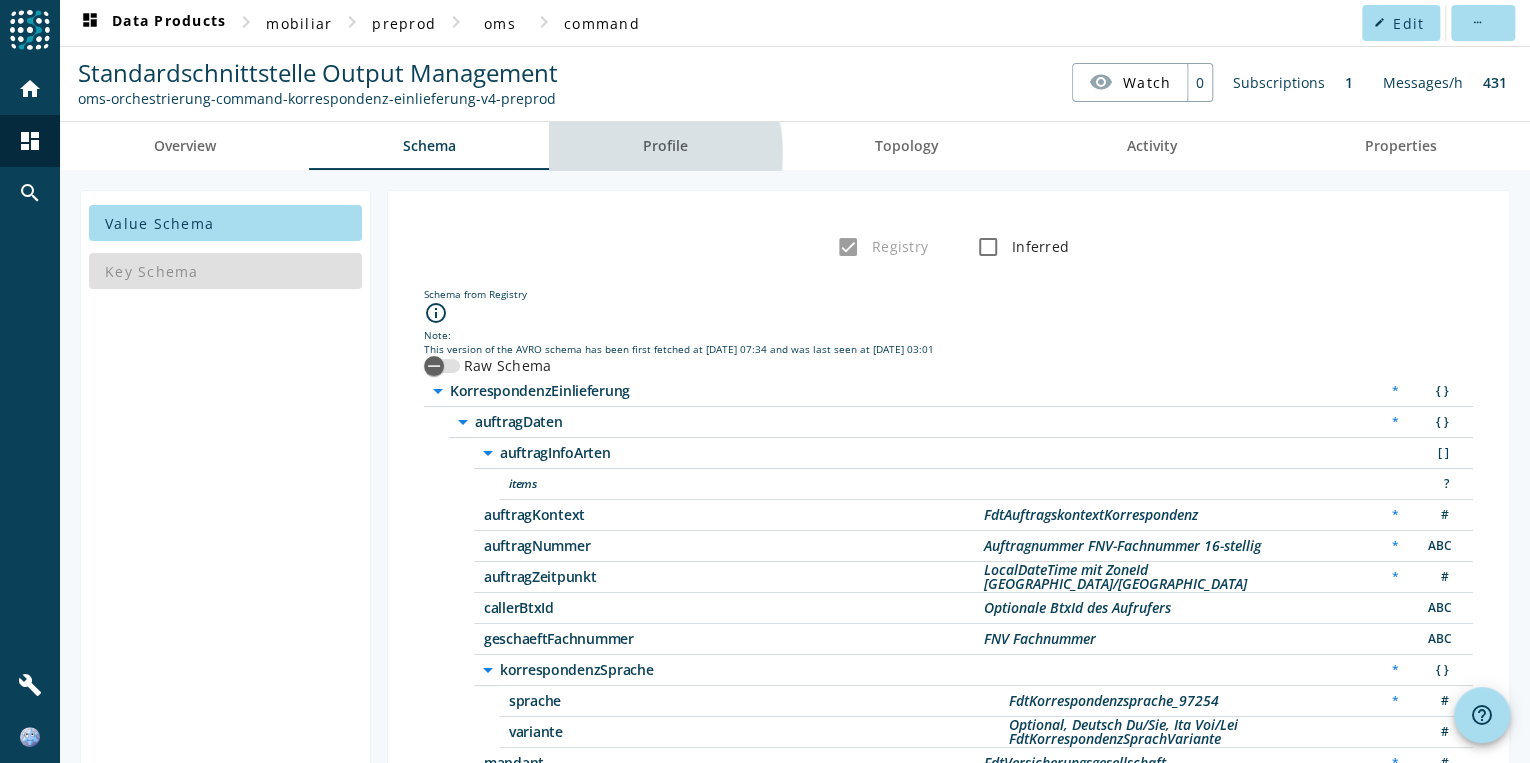 click on "Profile" at bounding box center (665, 146) 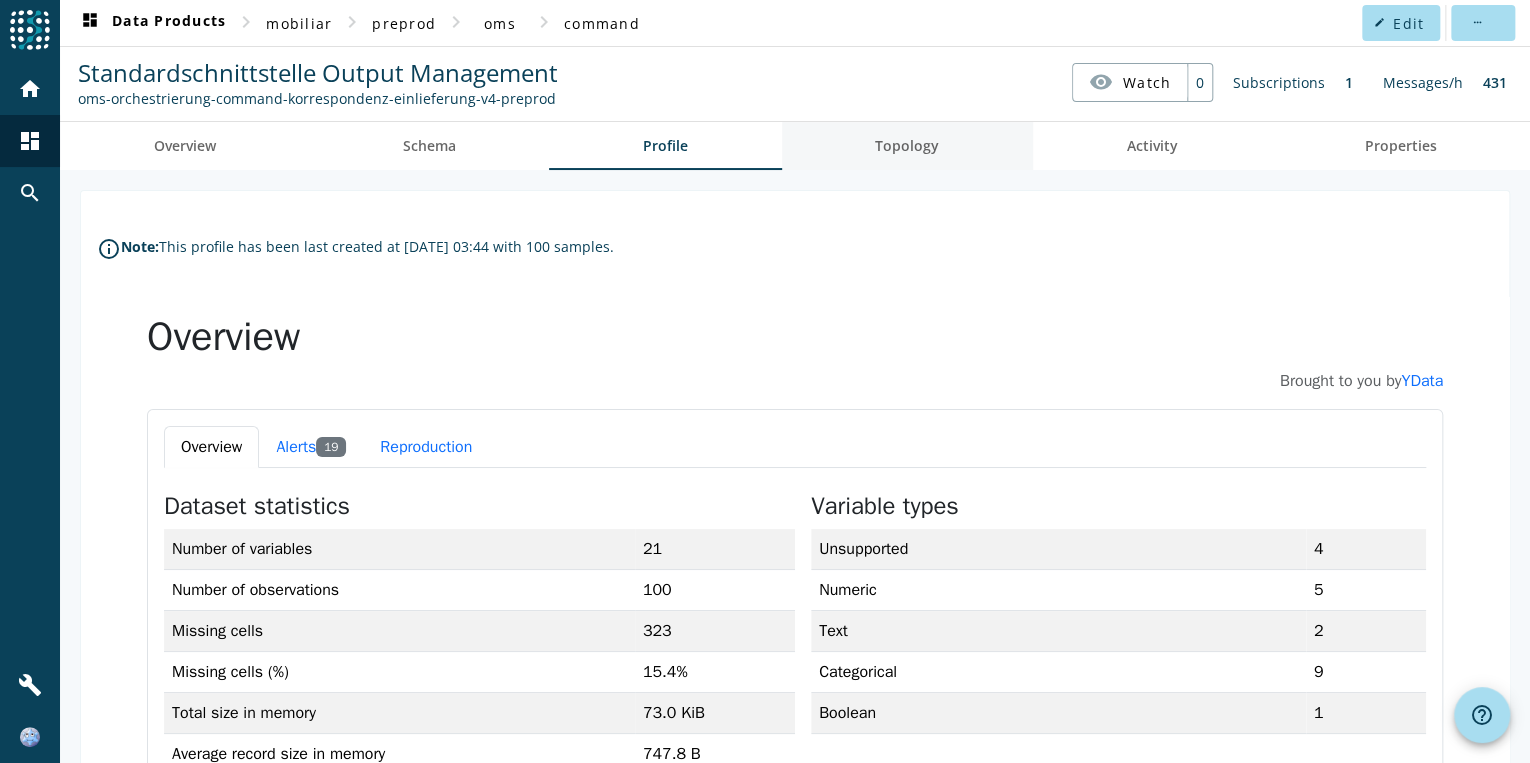scroll, scrollTop: 0, scrollLeft: 0, axis: both 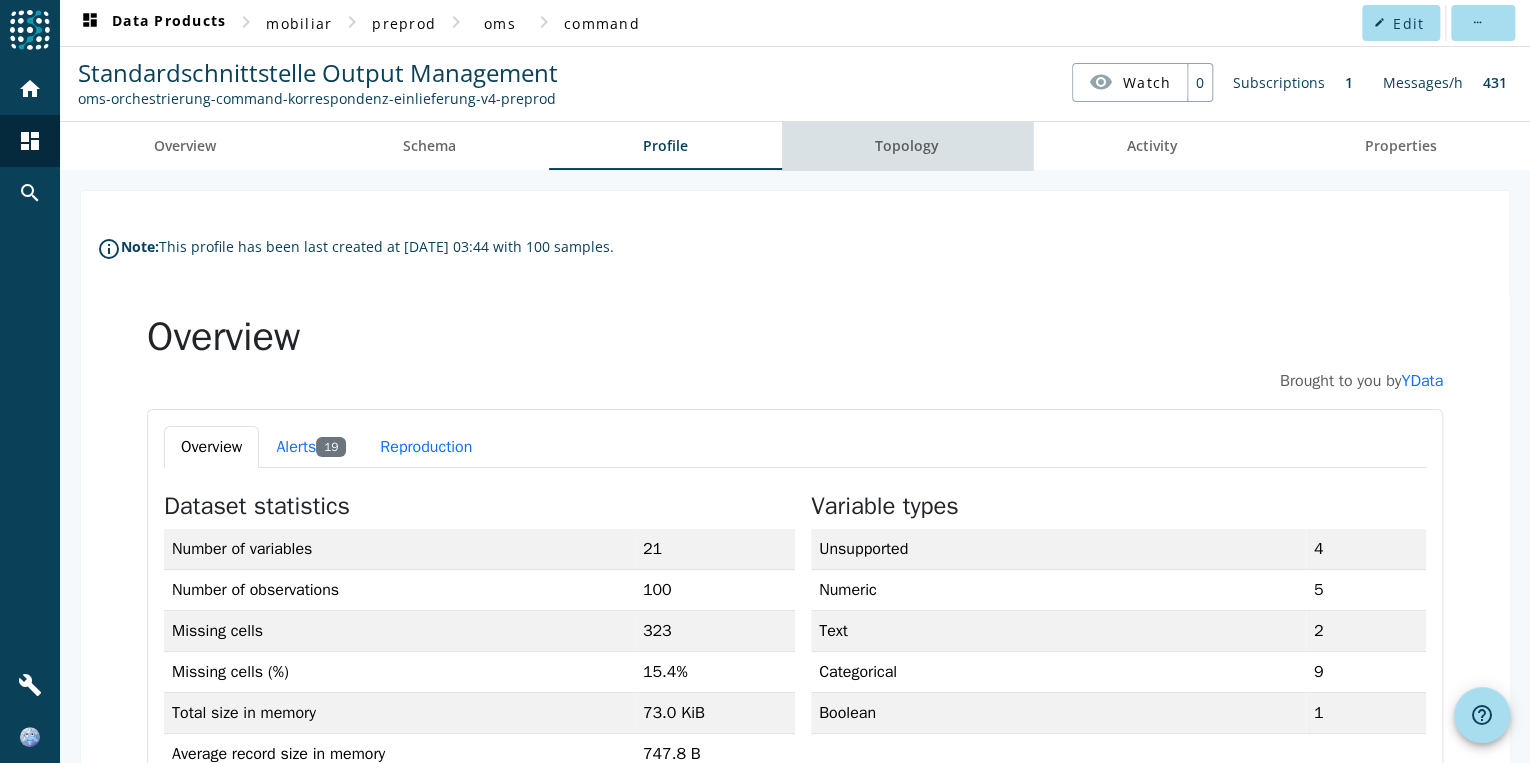click on "Topology" at bounding box center (907, 146) 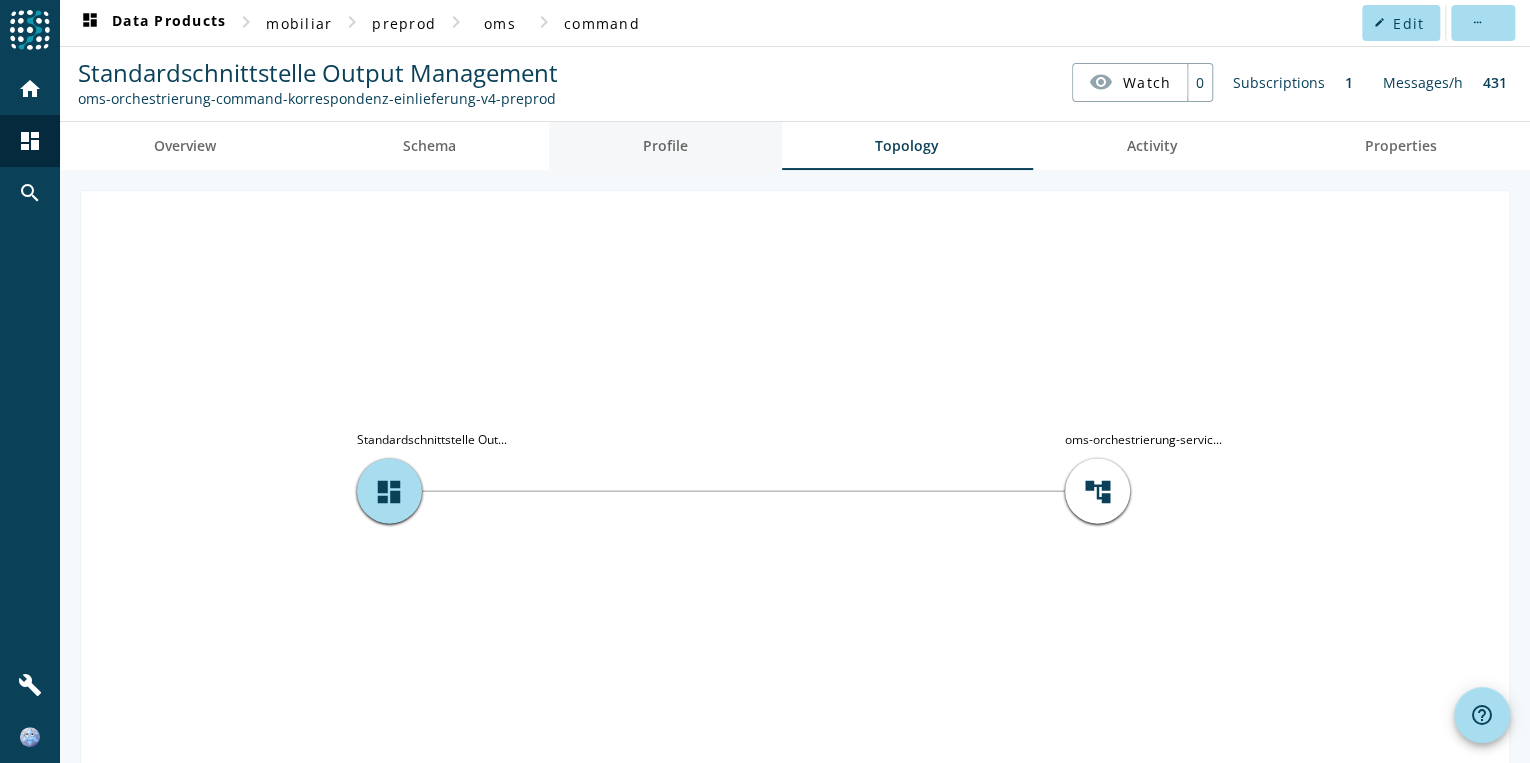 click on "Profile" at bounding box center (665, 146) 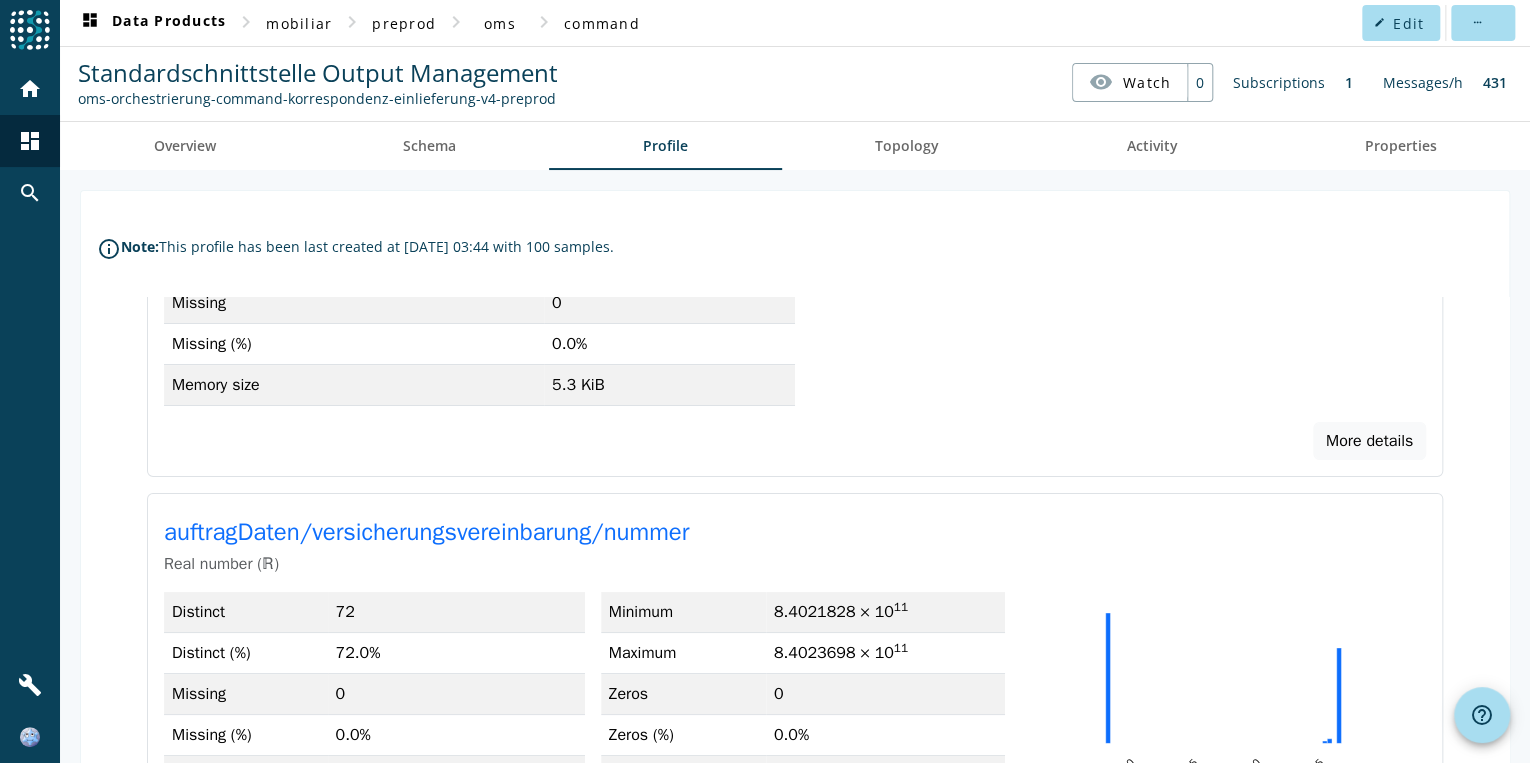 scroll, scrollTop: 8270, scrollLeft: 0, axis: vertical 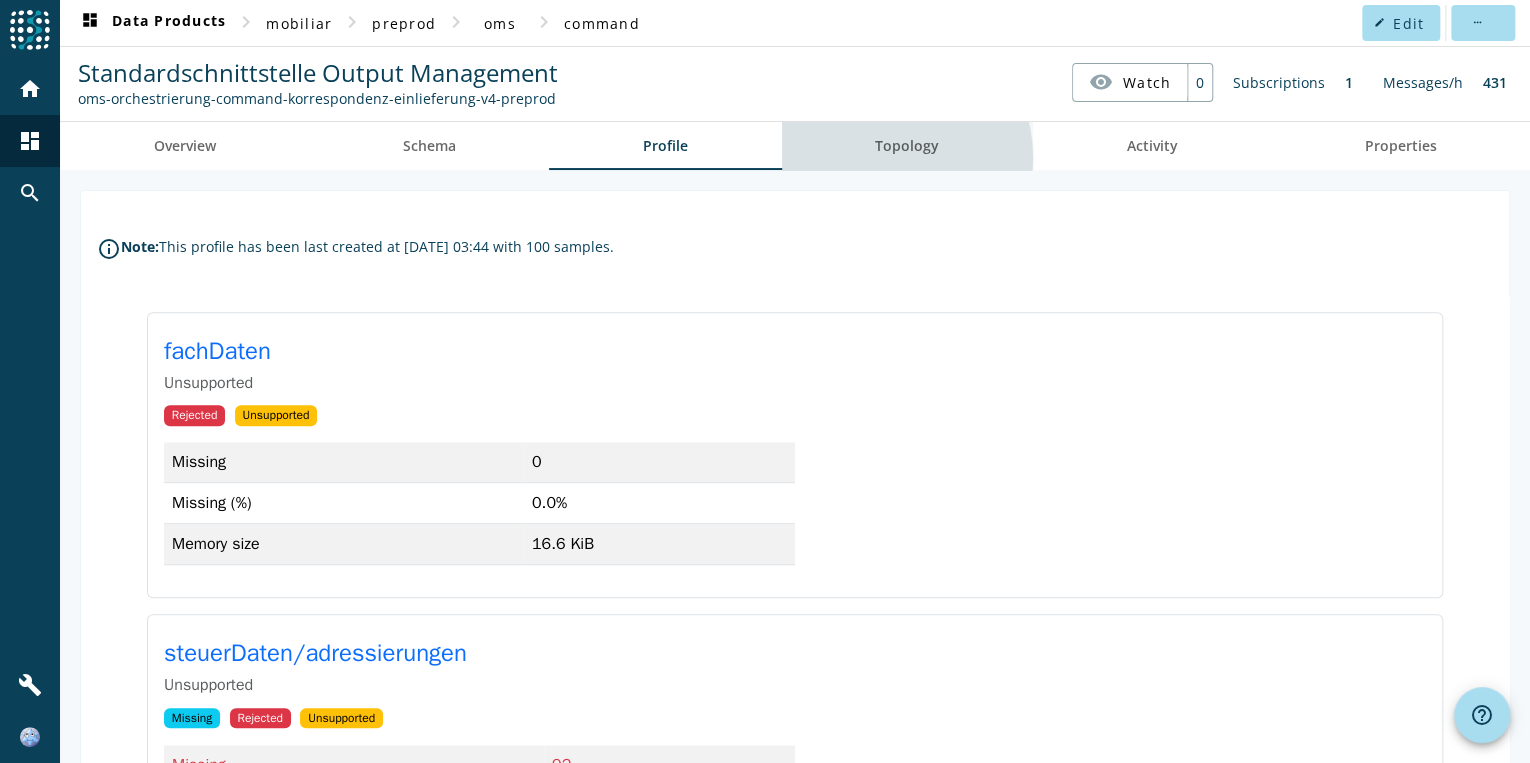 click on "Topology" at bounding box center (907, 146) 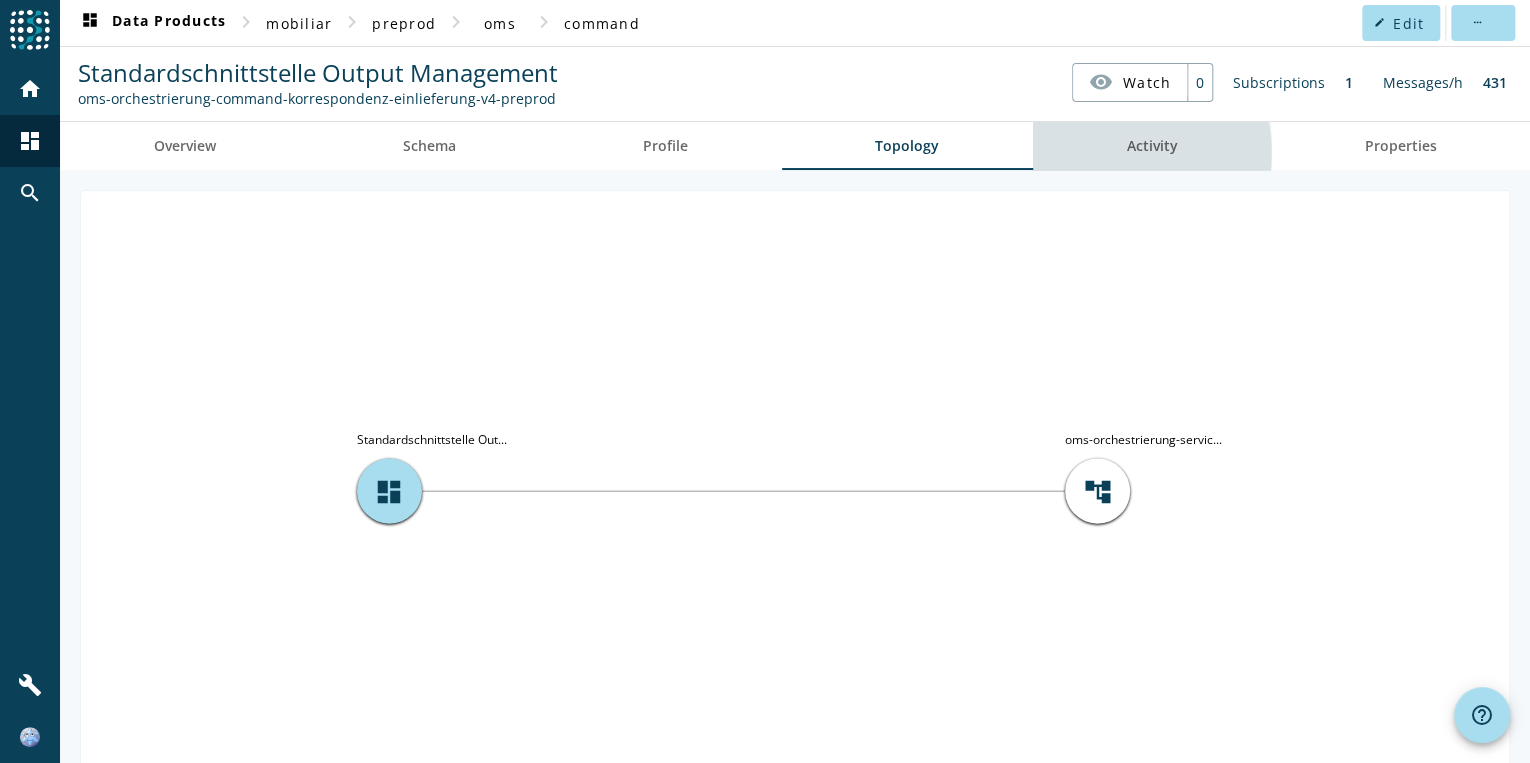click on "Activity" at bounding box center [1151, 146] 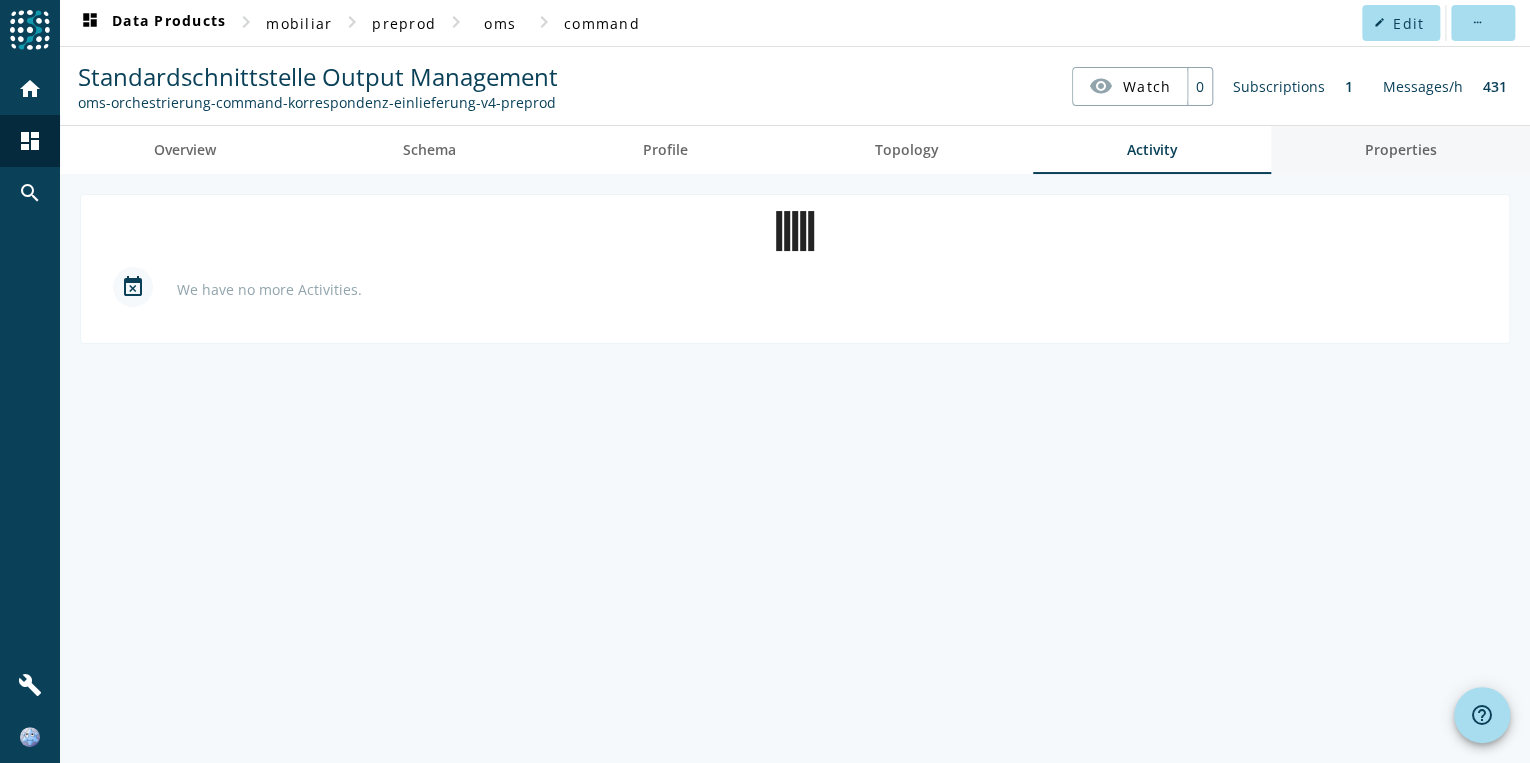 scroll, scrollTop: 0, scrollLeft: 0, axis: both 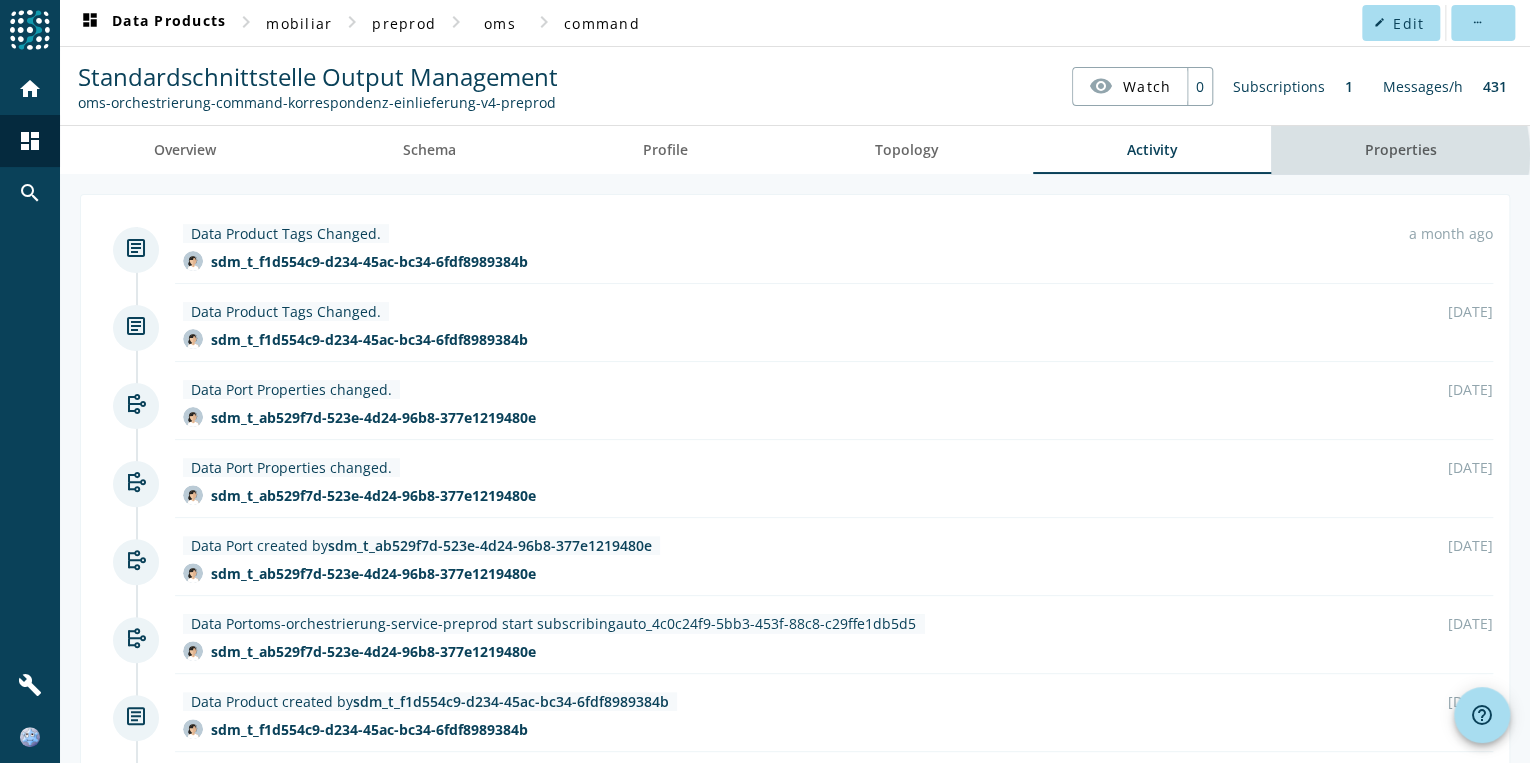 click on "Properties" at bounding box center [1400, 150] 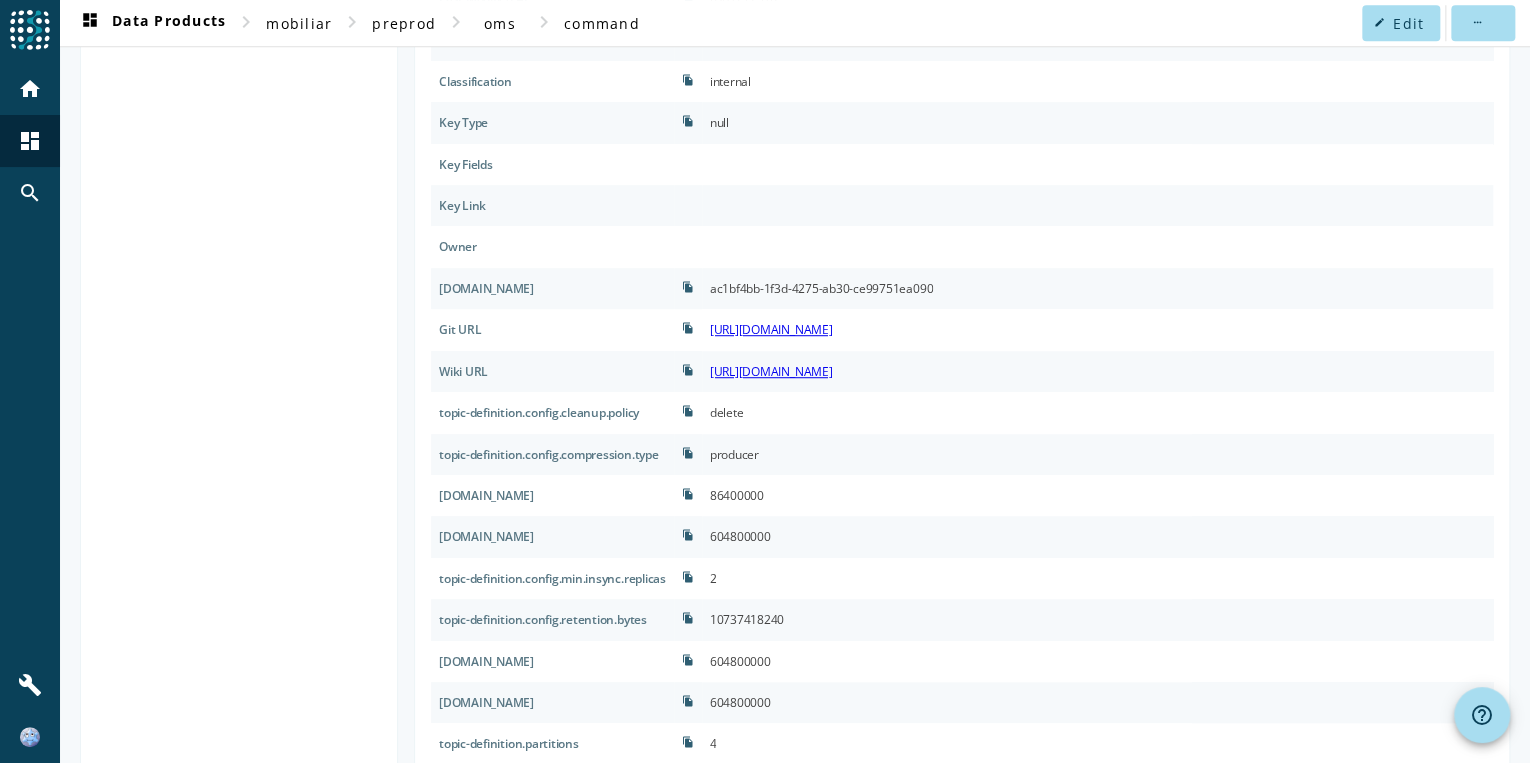 scroll, scrollTop: 568, scrollLeft: 0, axis: vertical 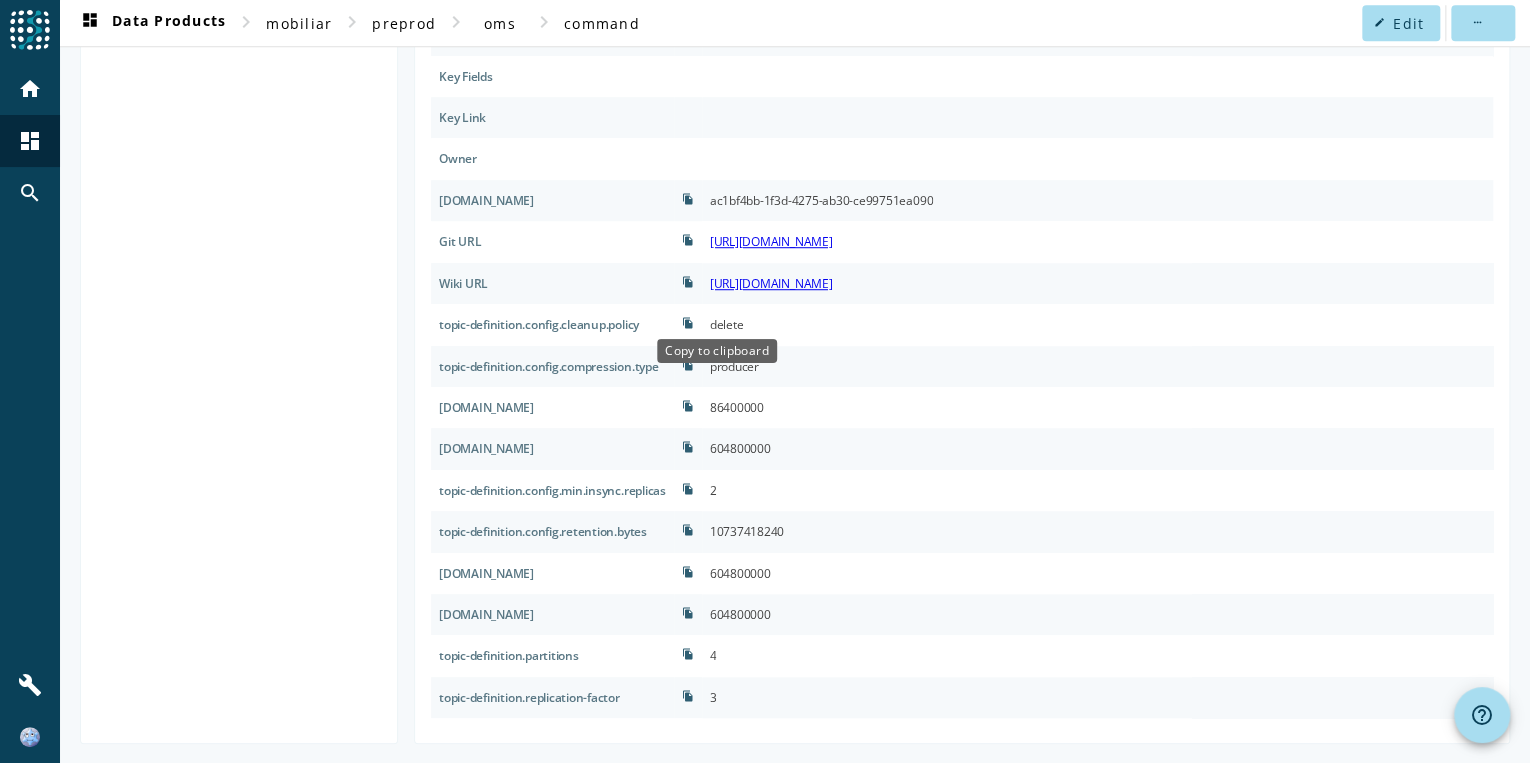 click on "file_copy" 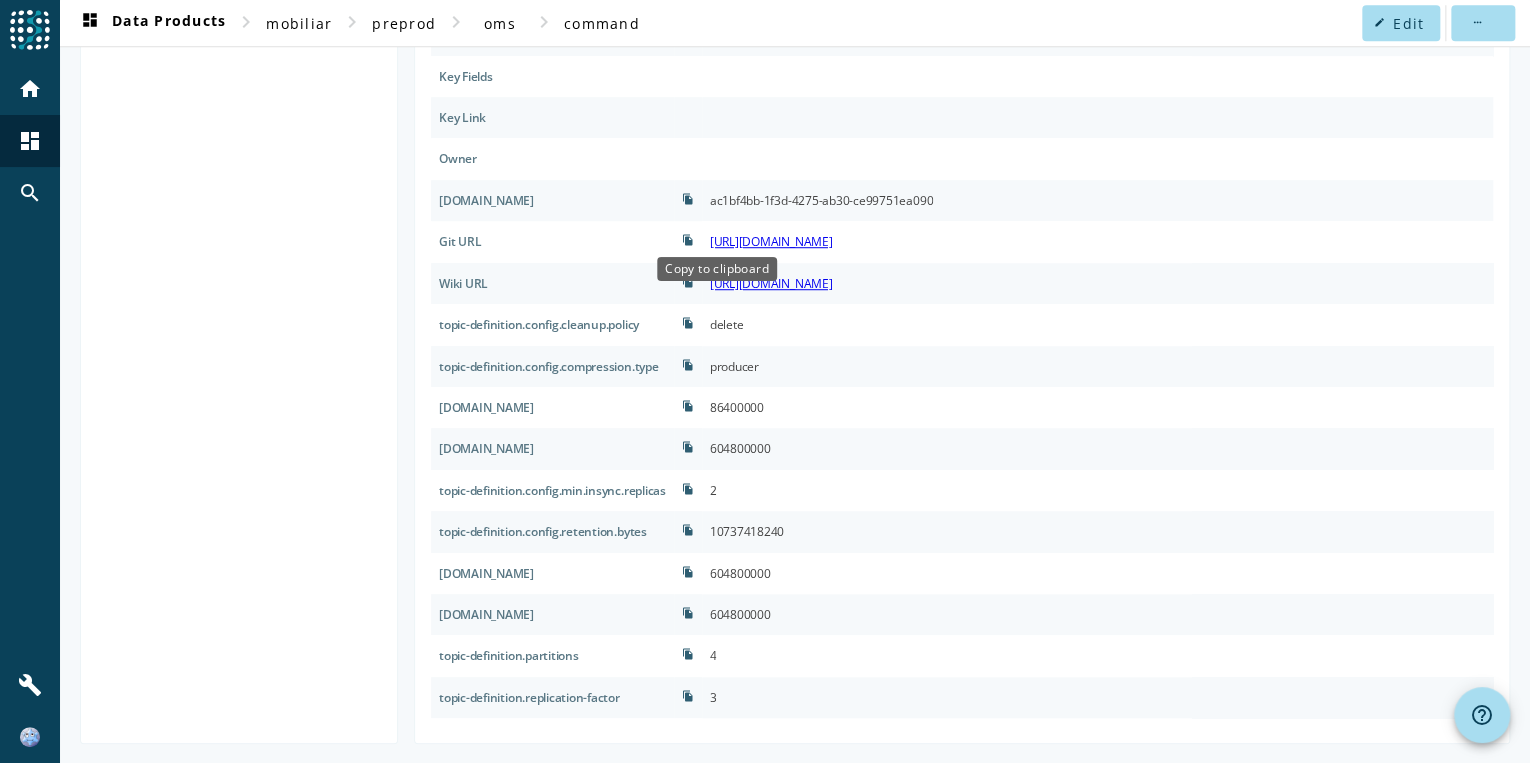 click on "file_copy" 